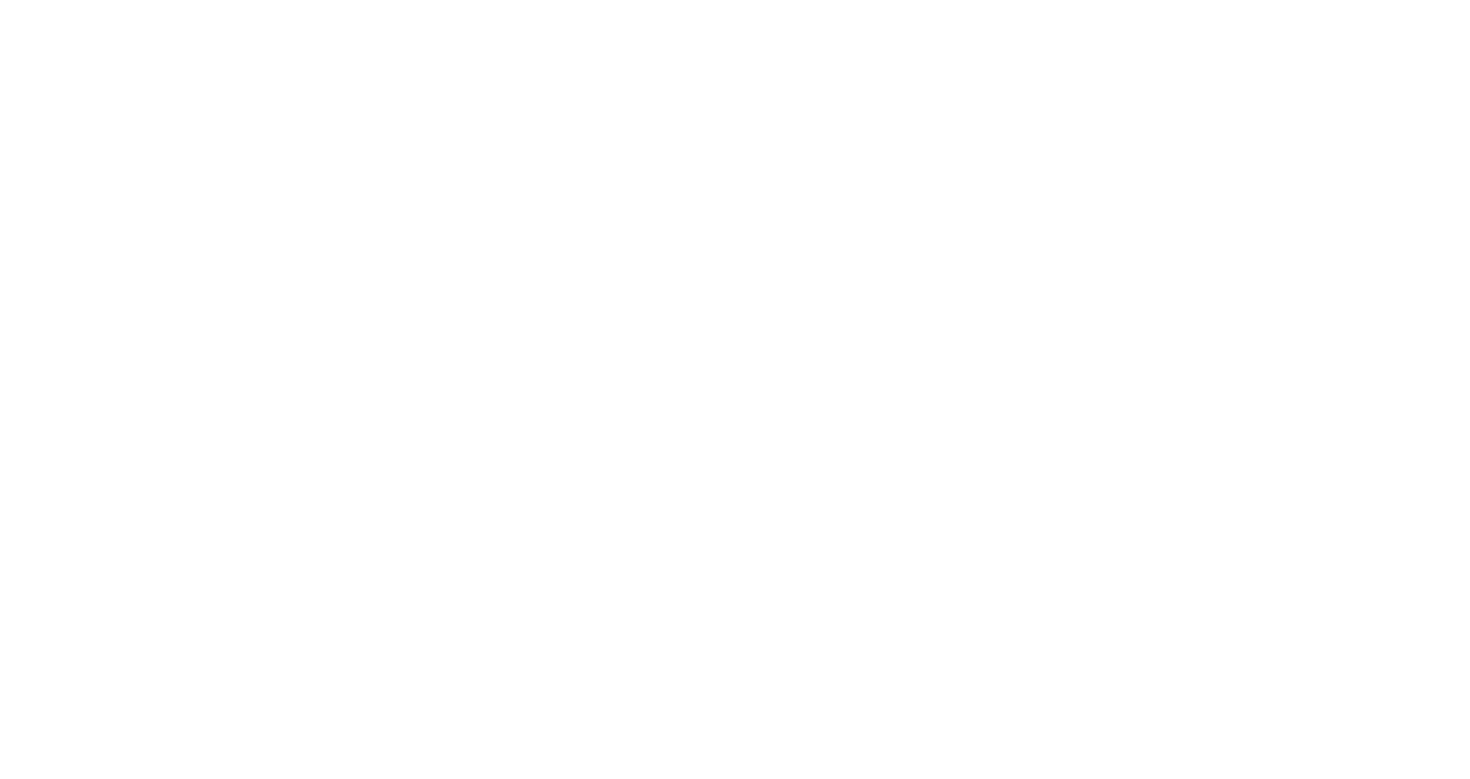 scroll, scrollTop: 0, scrollLeft: 0, axis: both 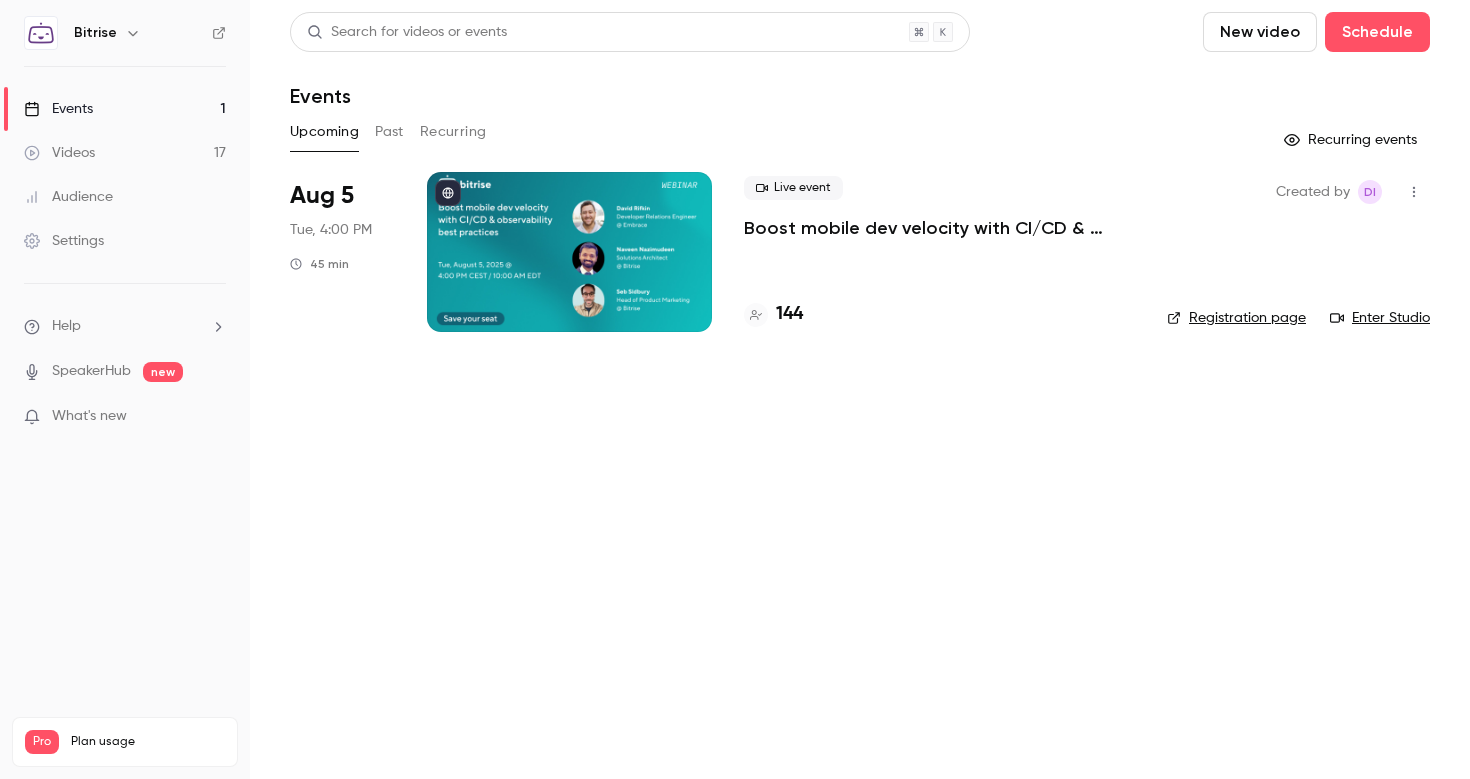 click on "Past" at bounding box center [389, 132] 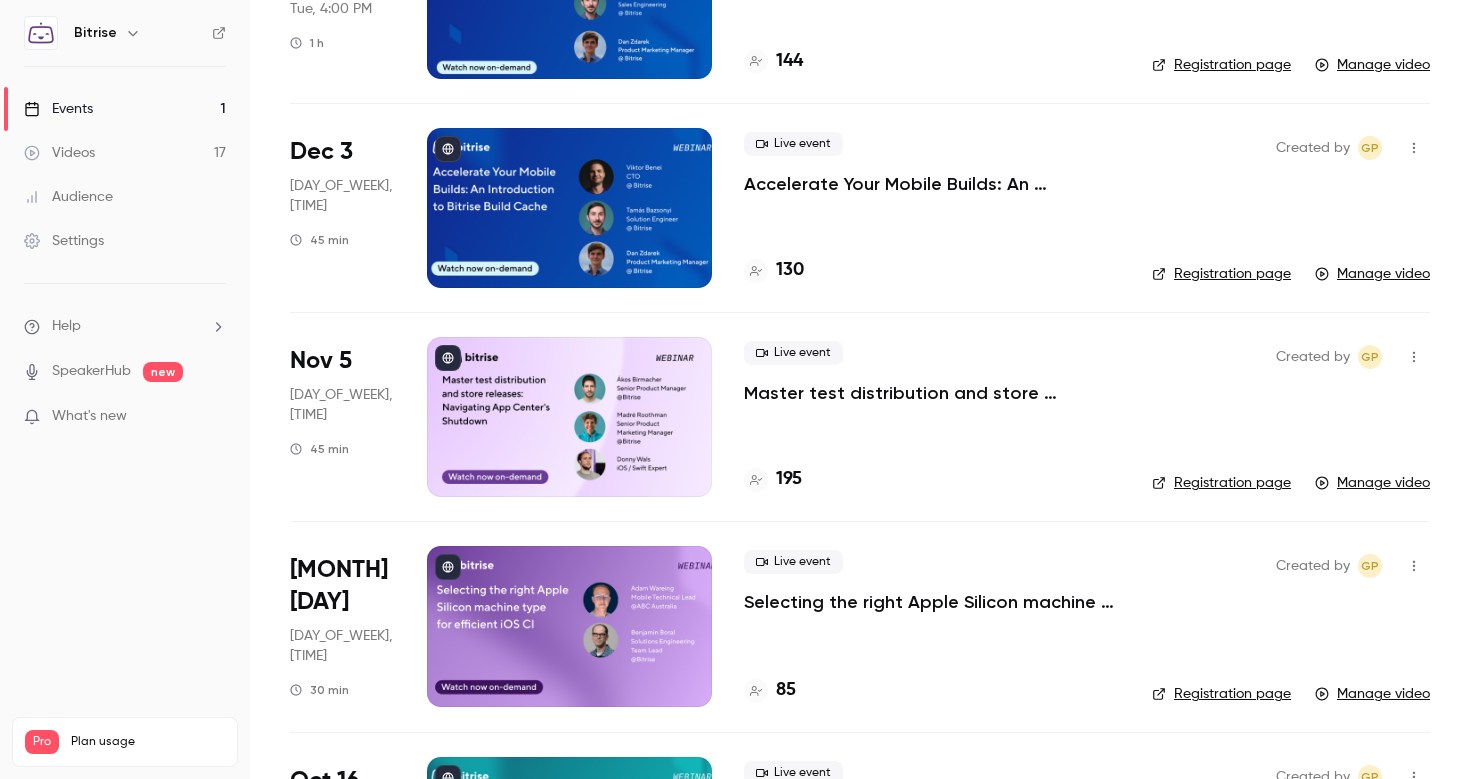 scroll, scrollTop: 2135, scrollLeft: 0, axis: vertical 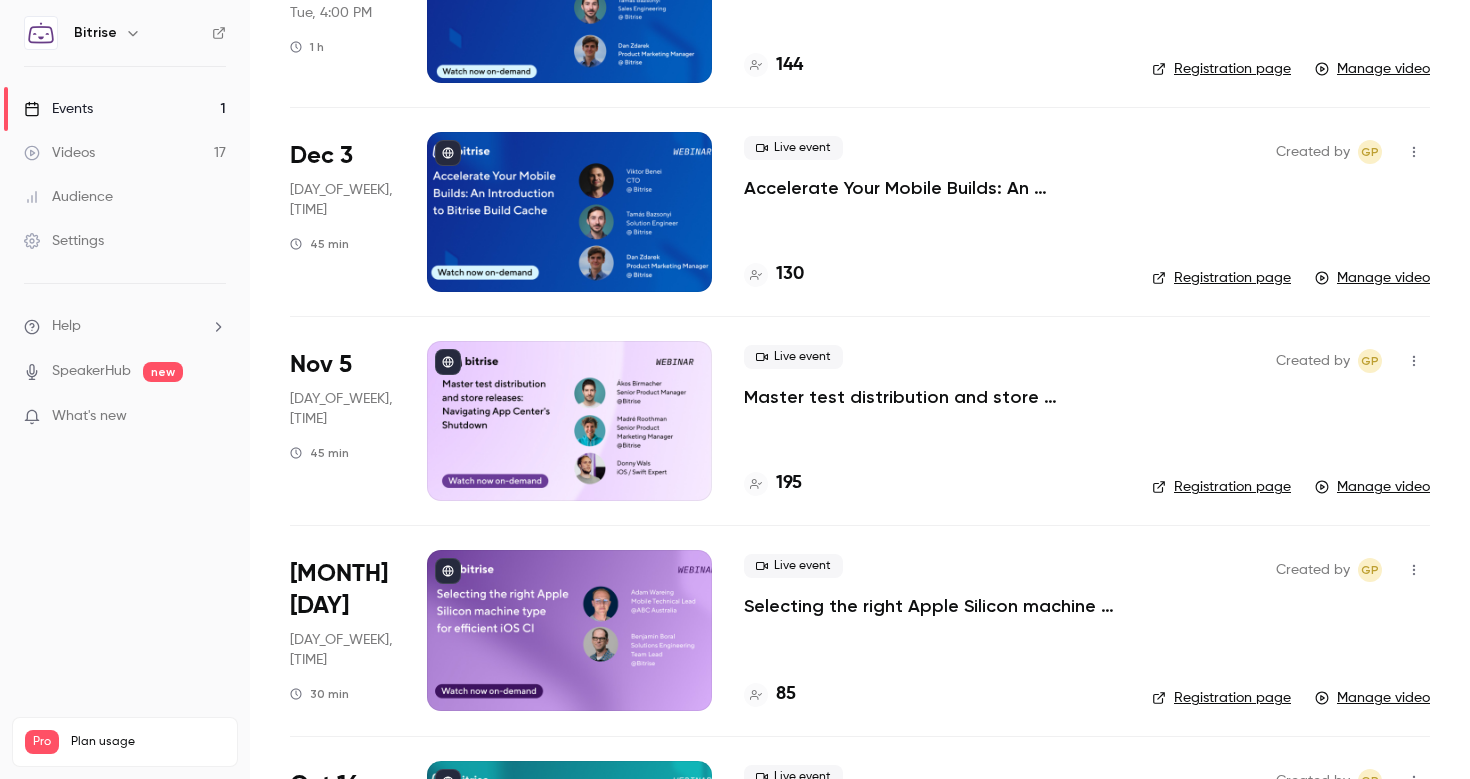 click on "Accelerate Your Mobile Builds: An Introduction to Bitrise Build Cache" at bounding box center [932, 188] 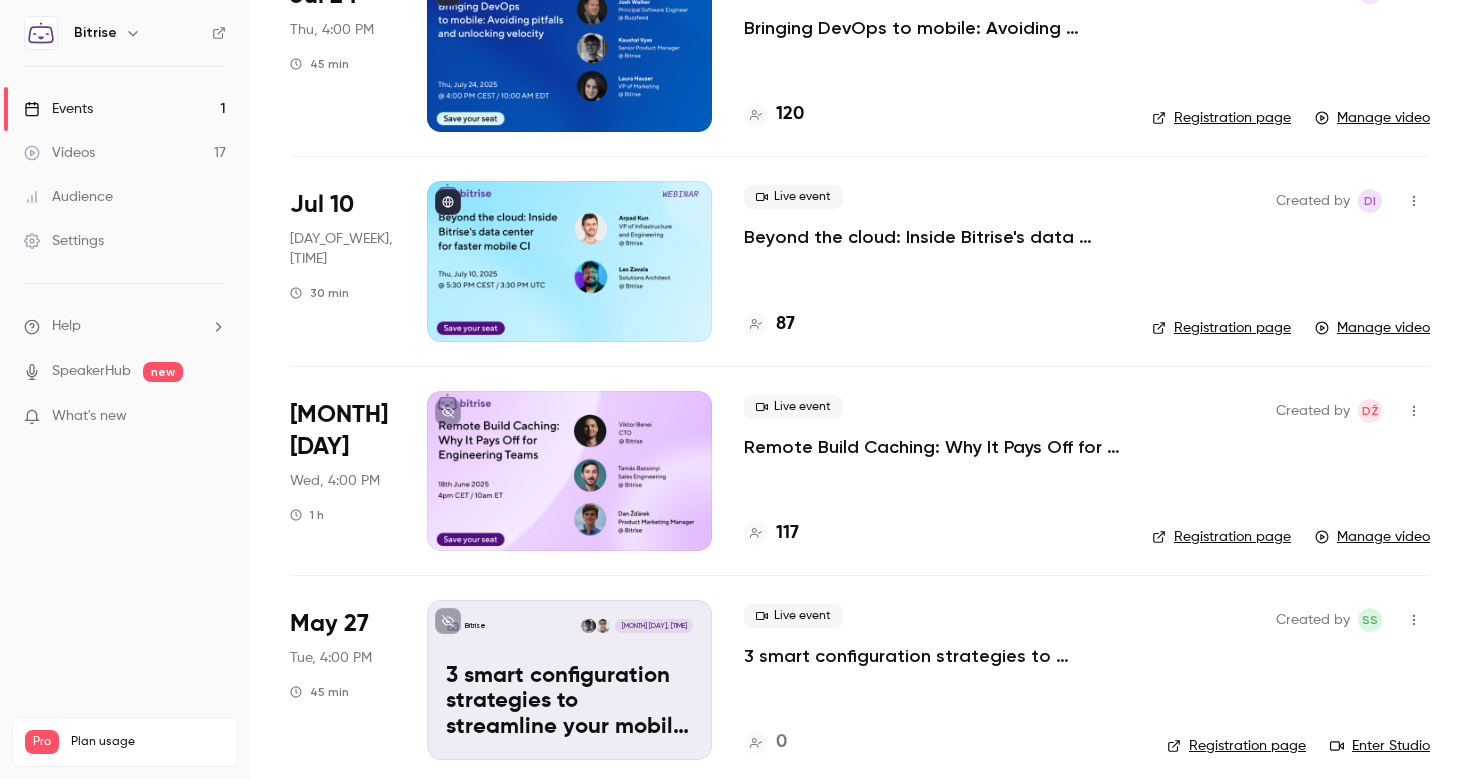 scroll, scrollTop: 0, scrollLeft: 0, axis: both 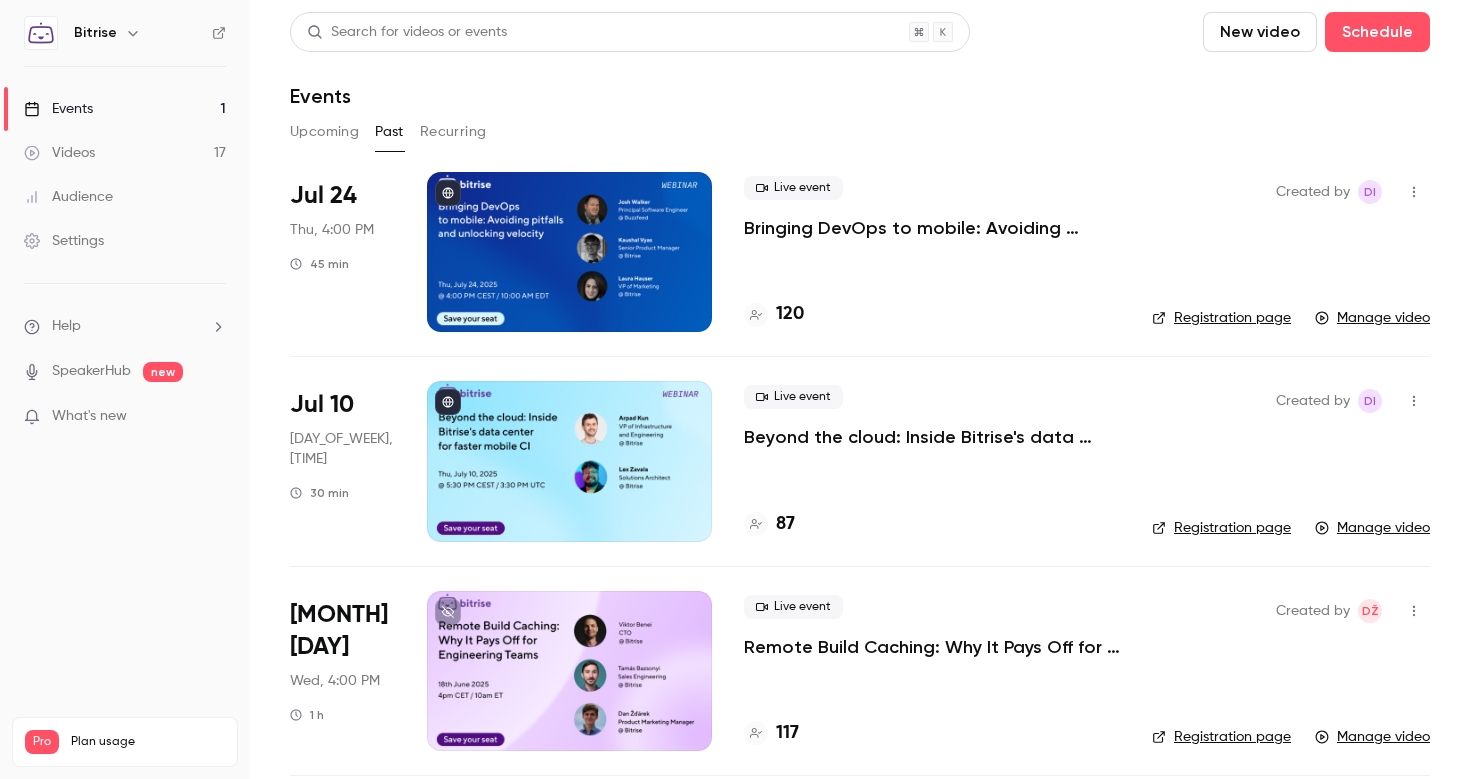 click on "Bringing DevOps to mobile: Avoiding pitfalls and unlocking velocity" at bounding box center [932, 228] 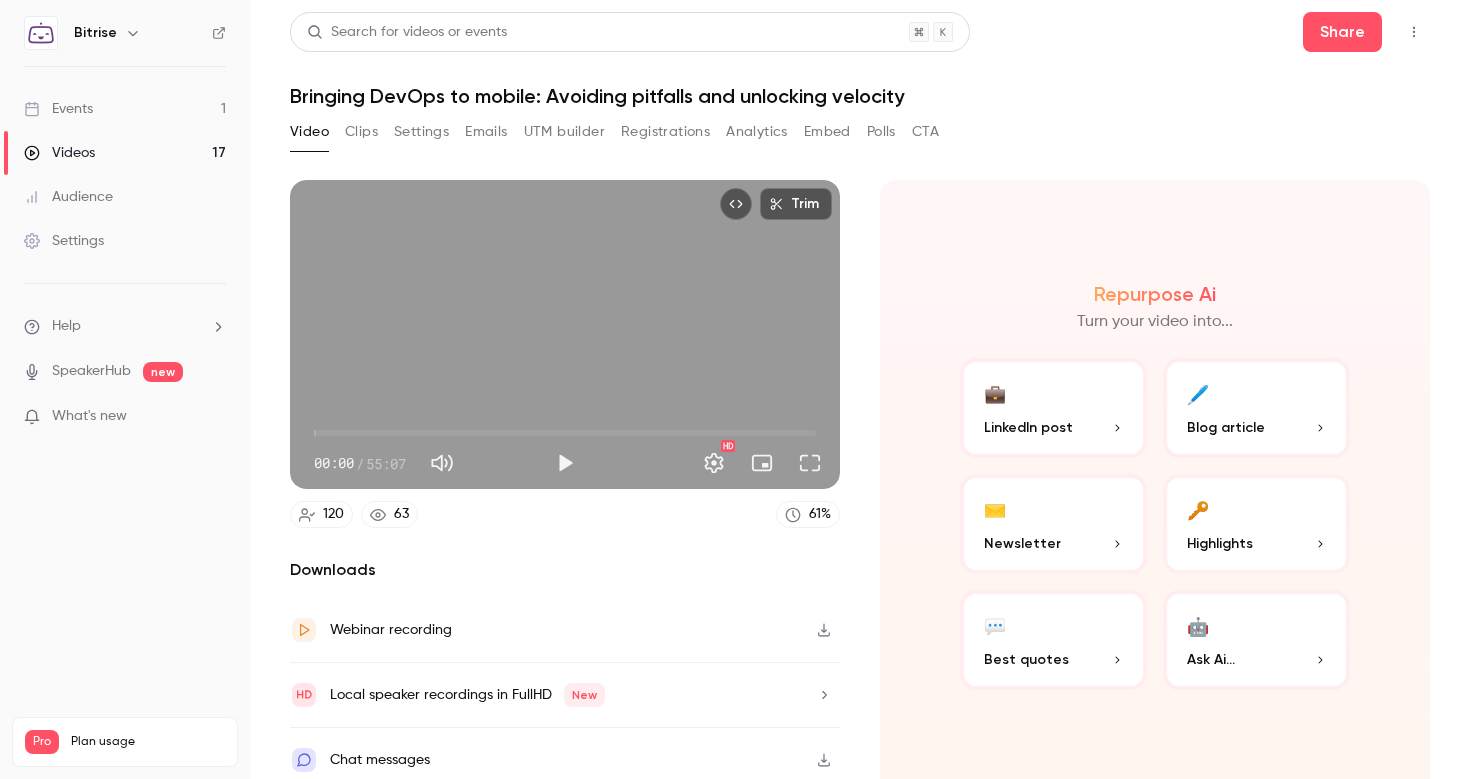 scroll, scrollTop: 13, scrollLeft: 0, axis: vertical 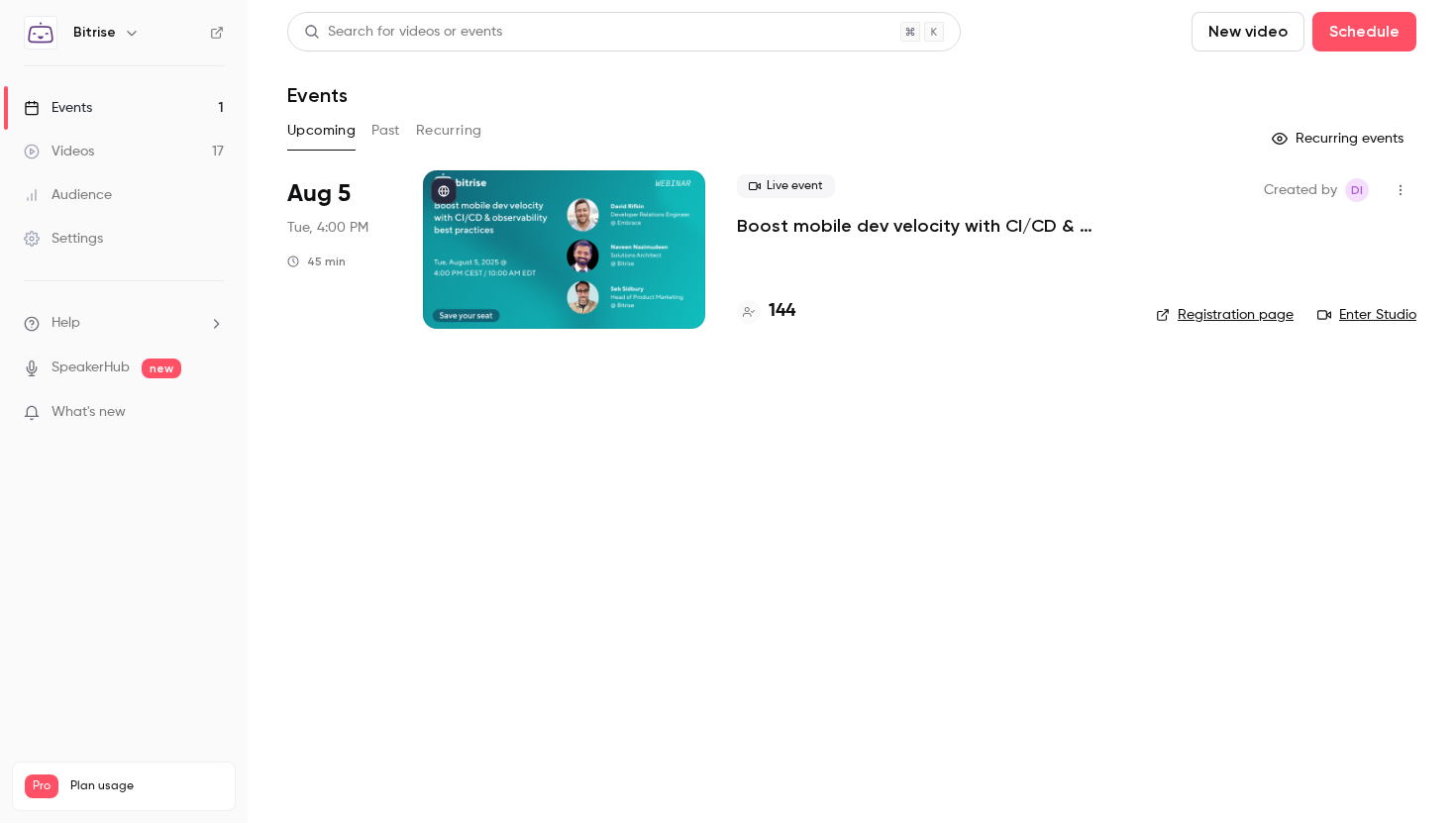 click on "Settings" at bounding box center (63, 239) 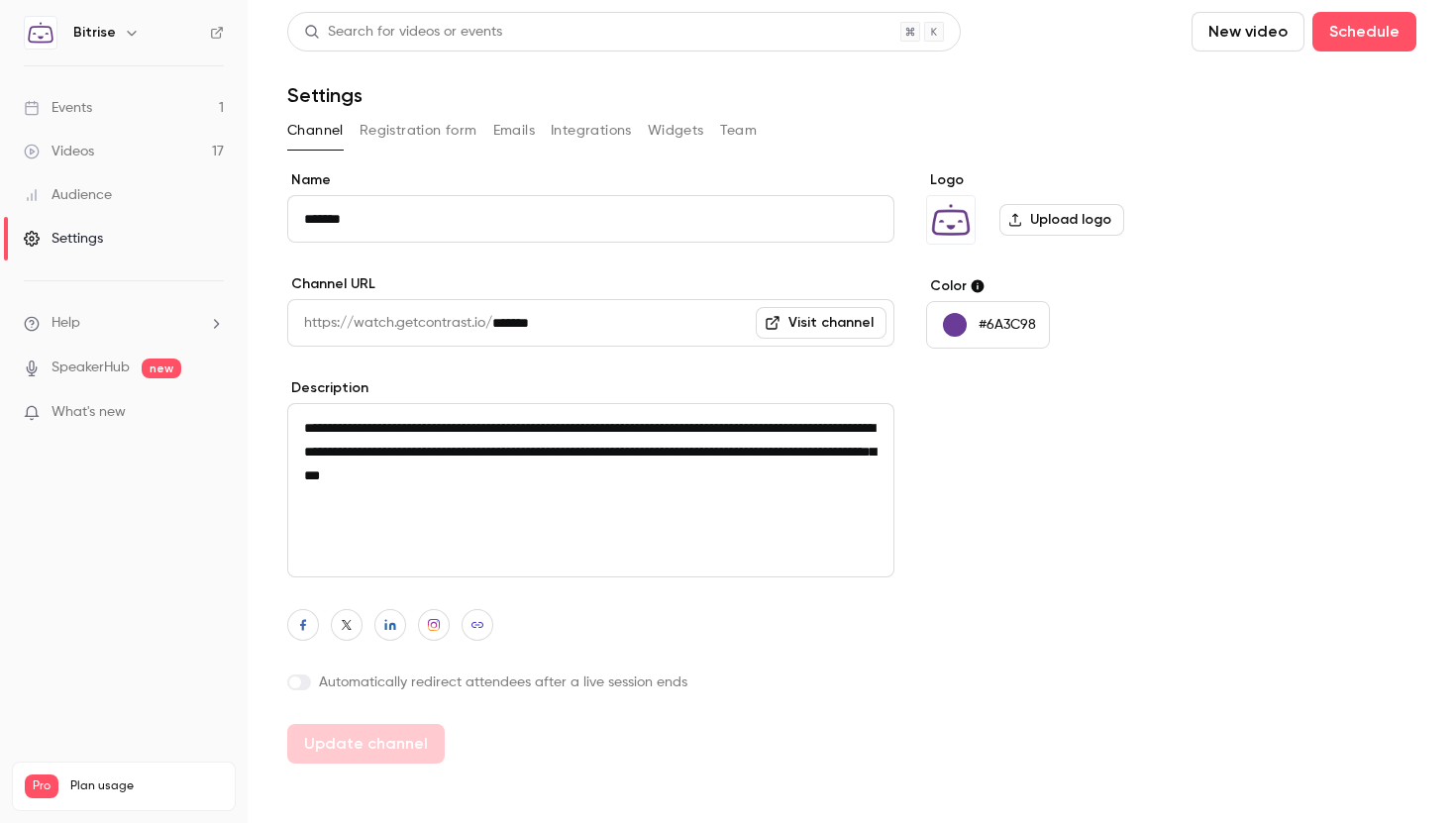 click on "Registration form" at bounding box center (418, 131) 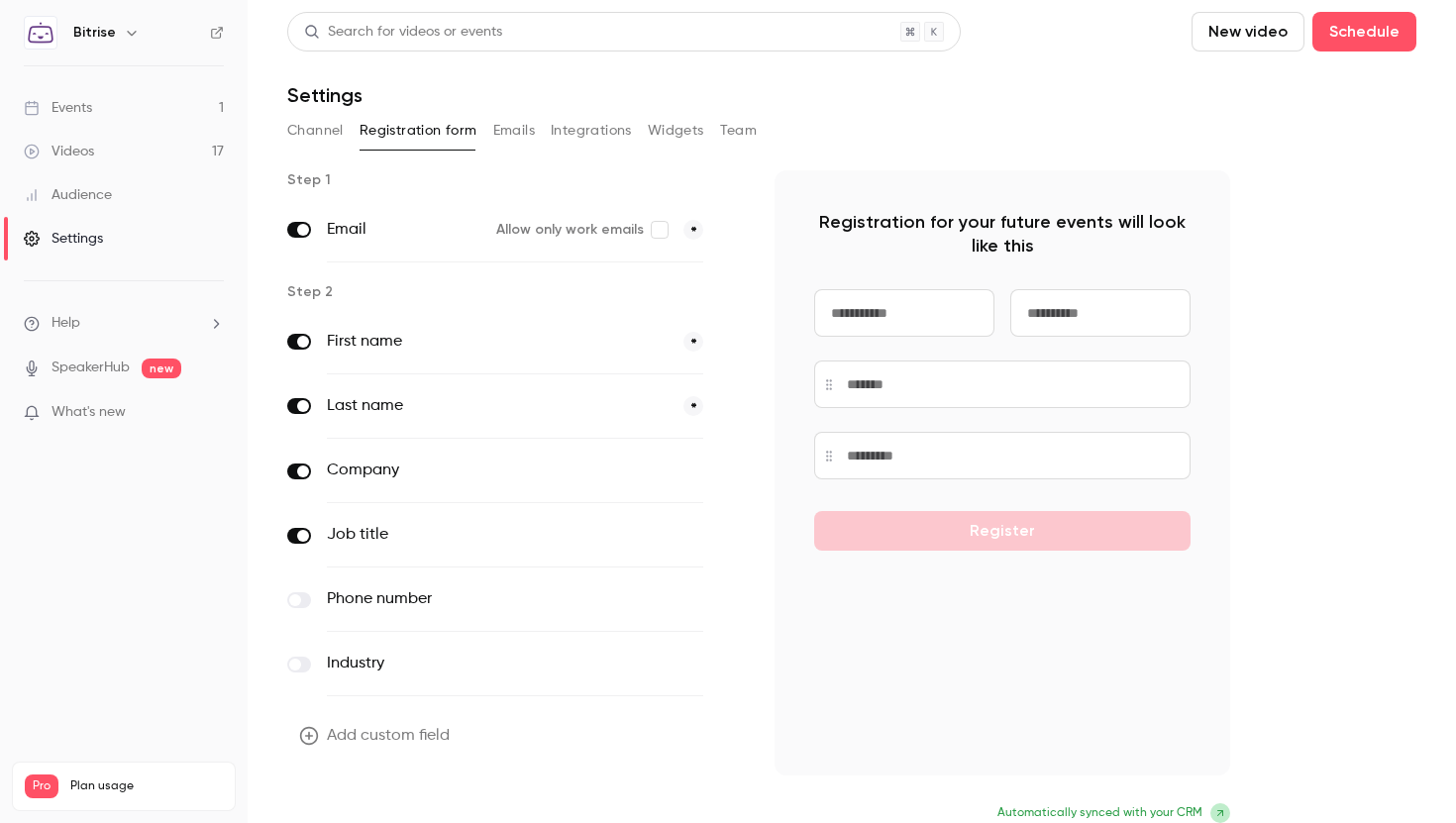 click on "Update form" at bounding box center [354, 815] 